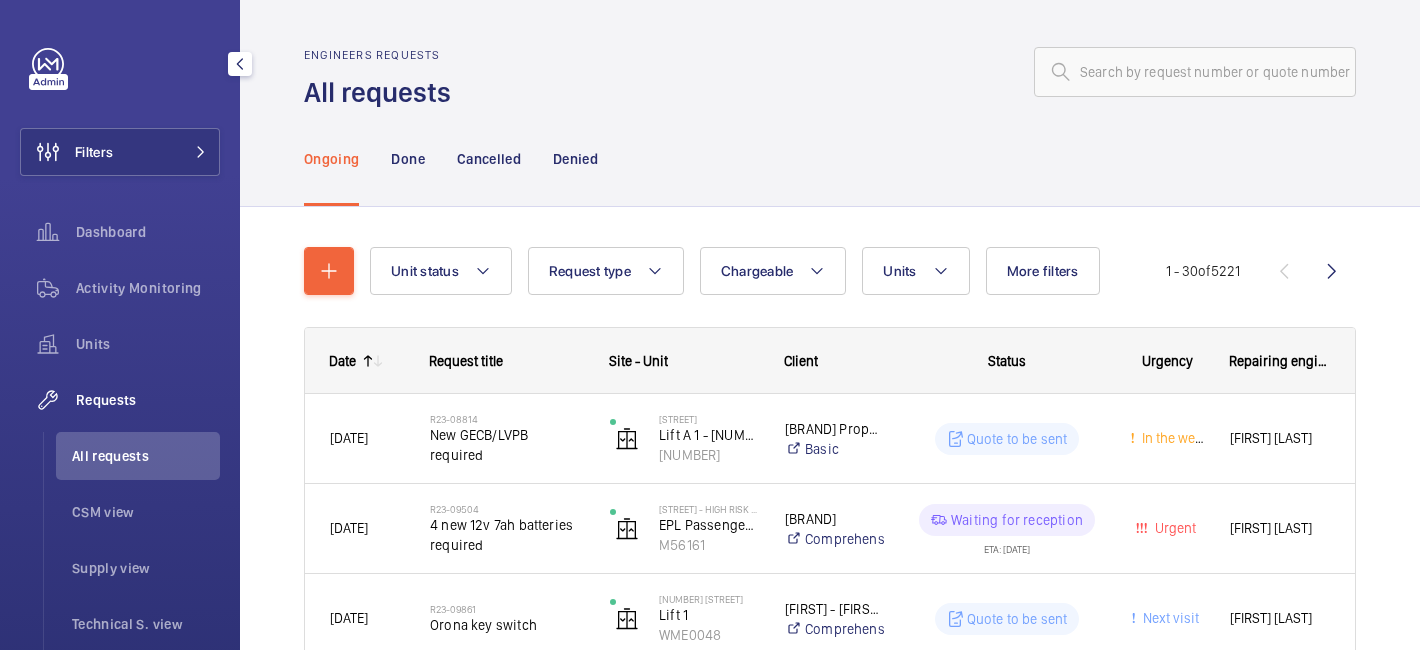 scroll, scrollTop: 0, scrollLeft: 0, axis: both 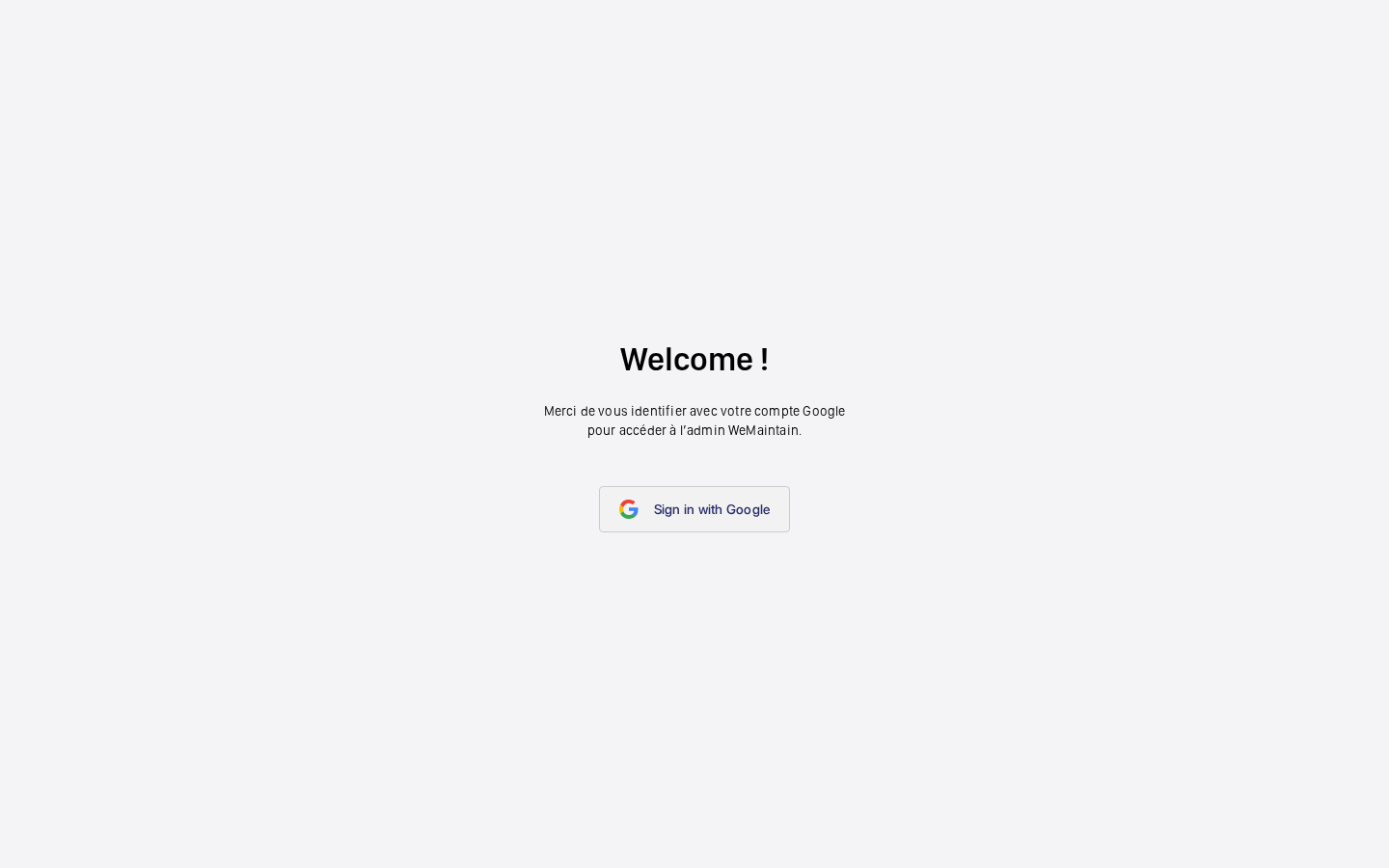 click on "Sign in with Google" 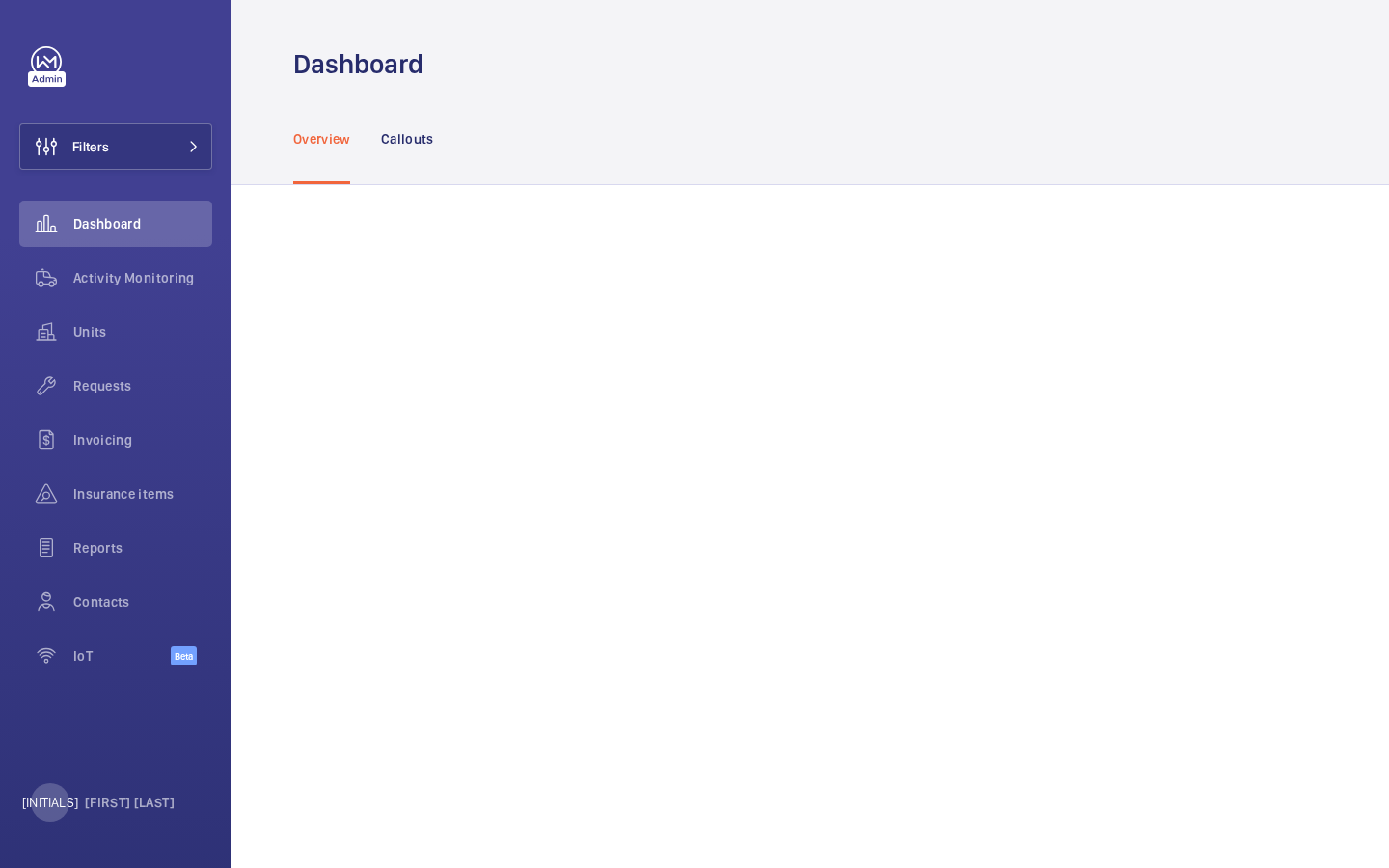 scroll, scrollTop: 0, scrollLeft: 0, axis: both 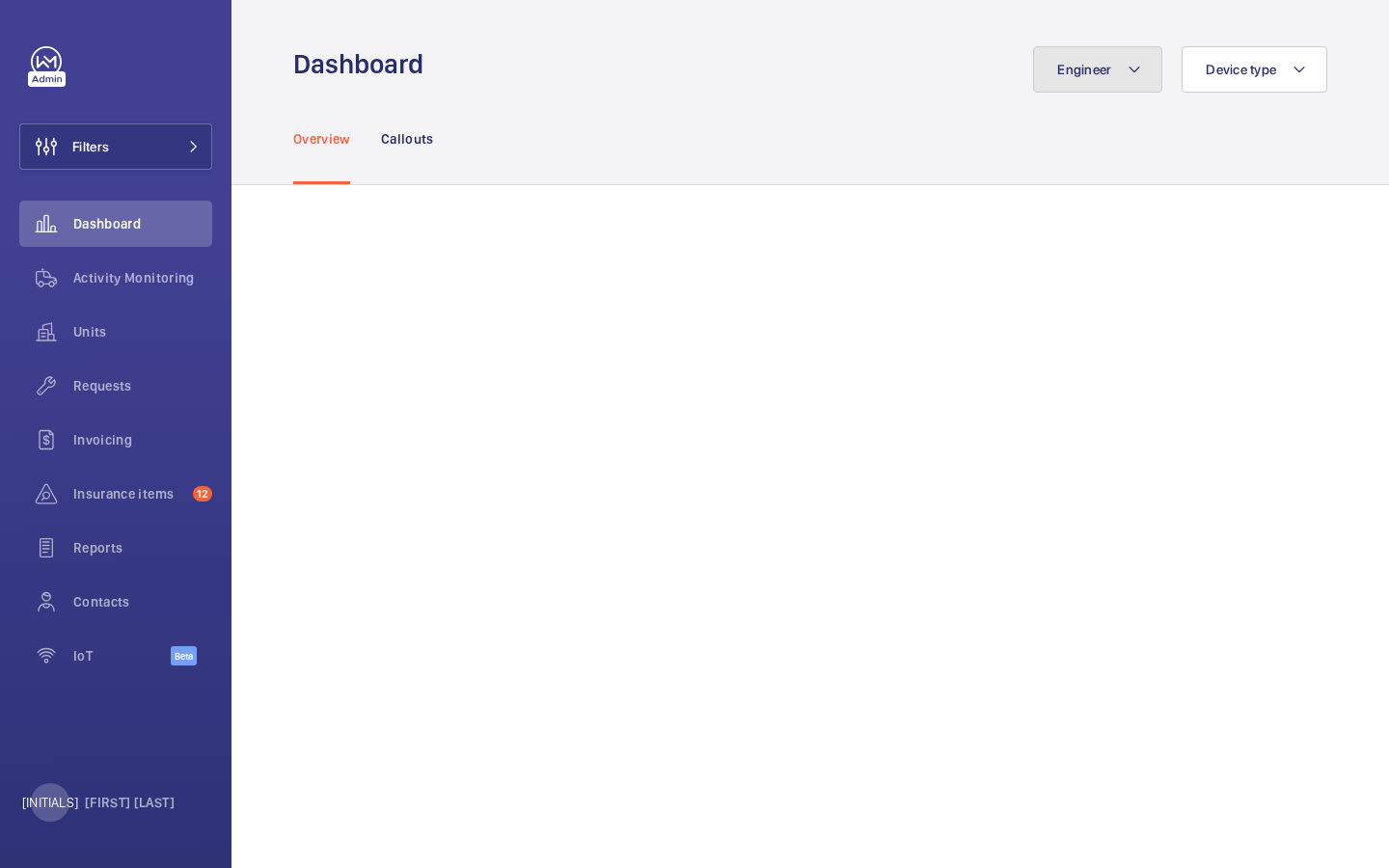 click on "Engineer" 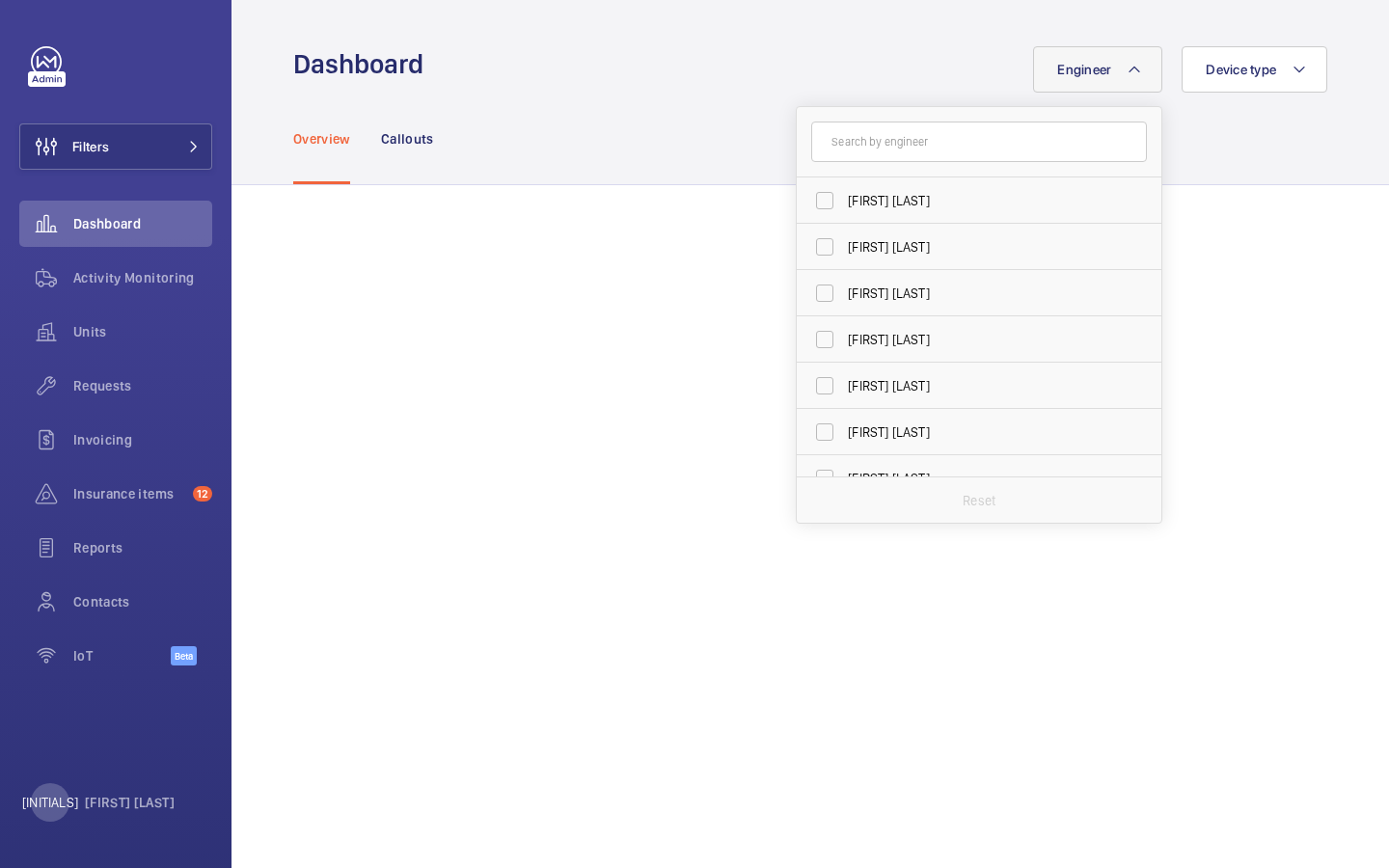click 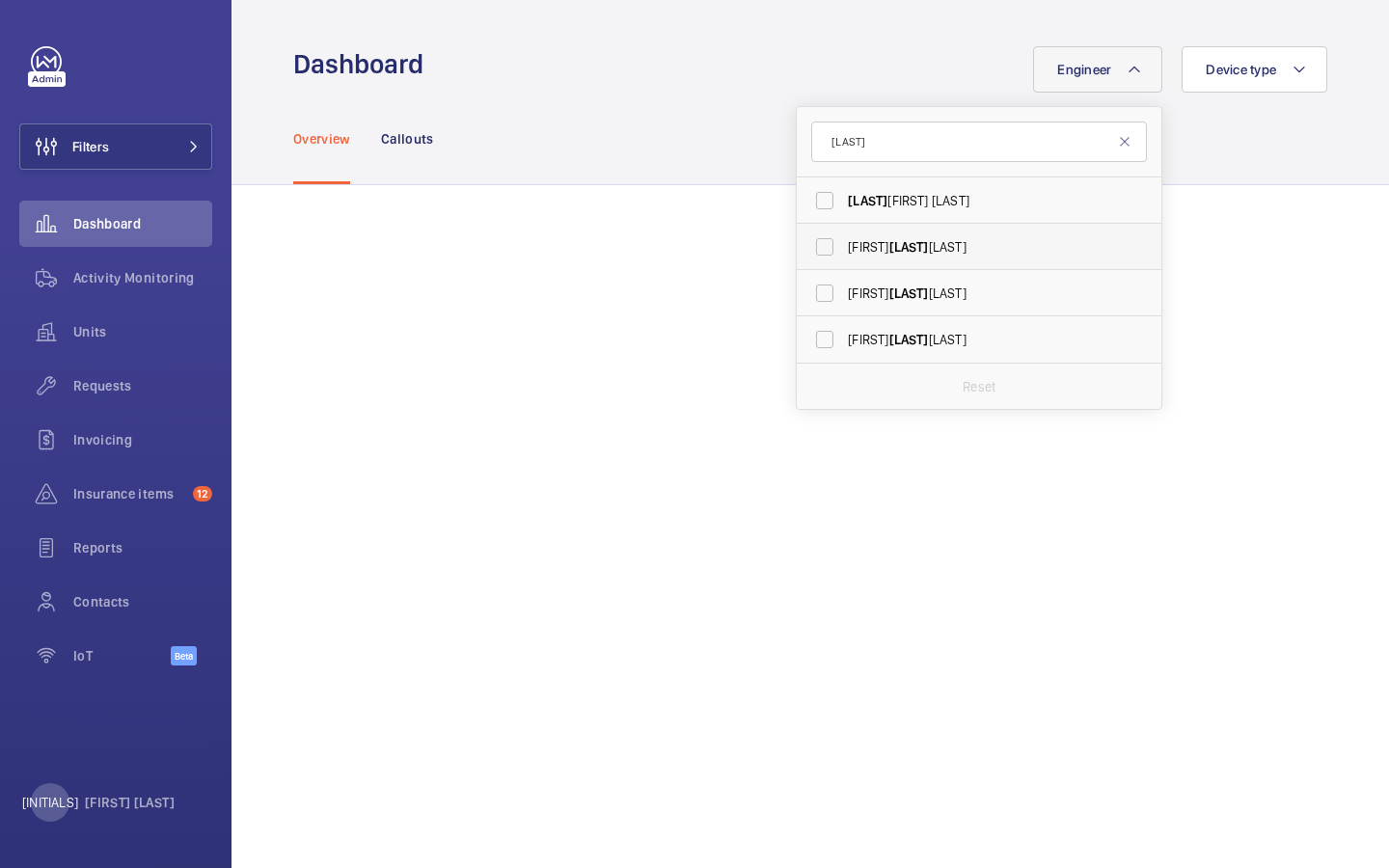 type on "[LAST]" 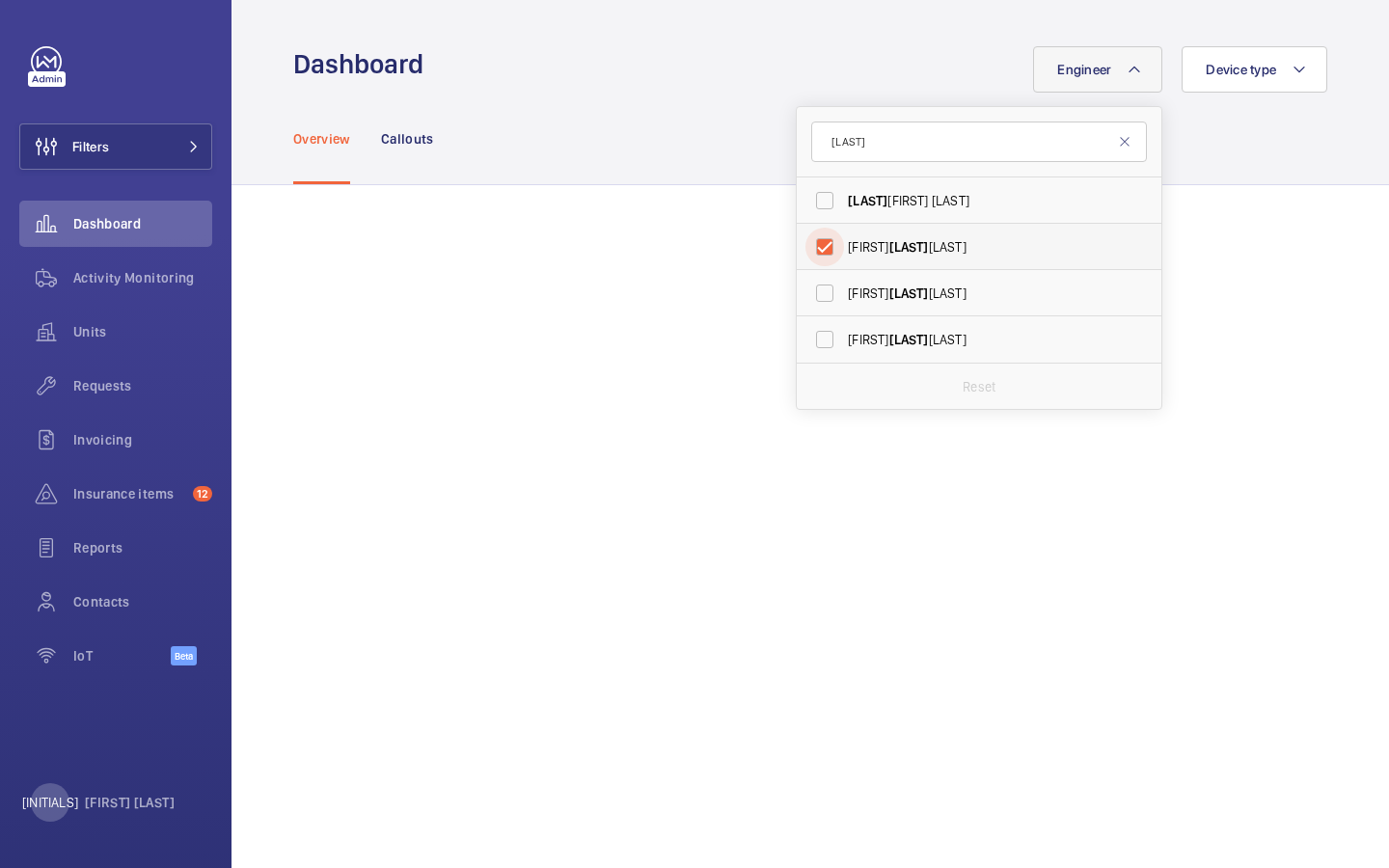 checkbox on "true" 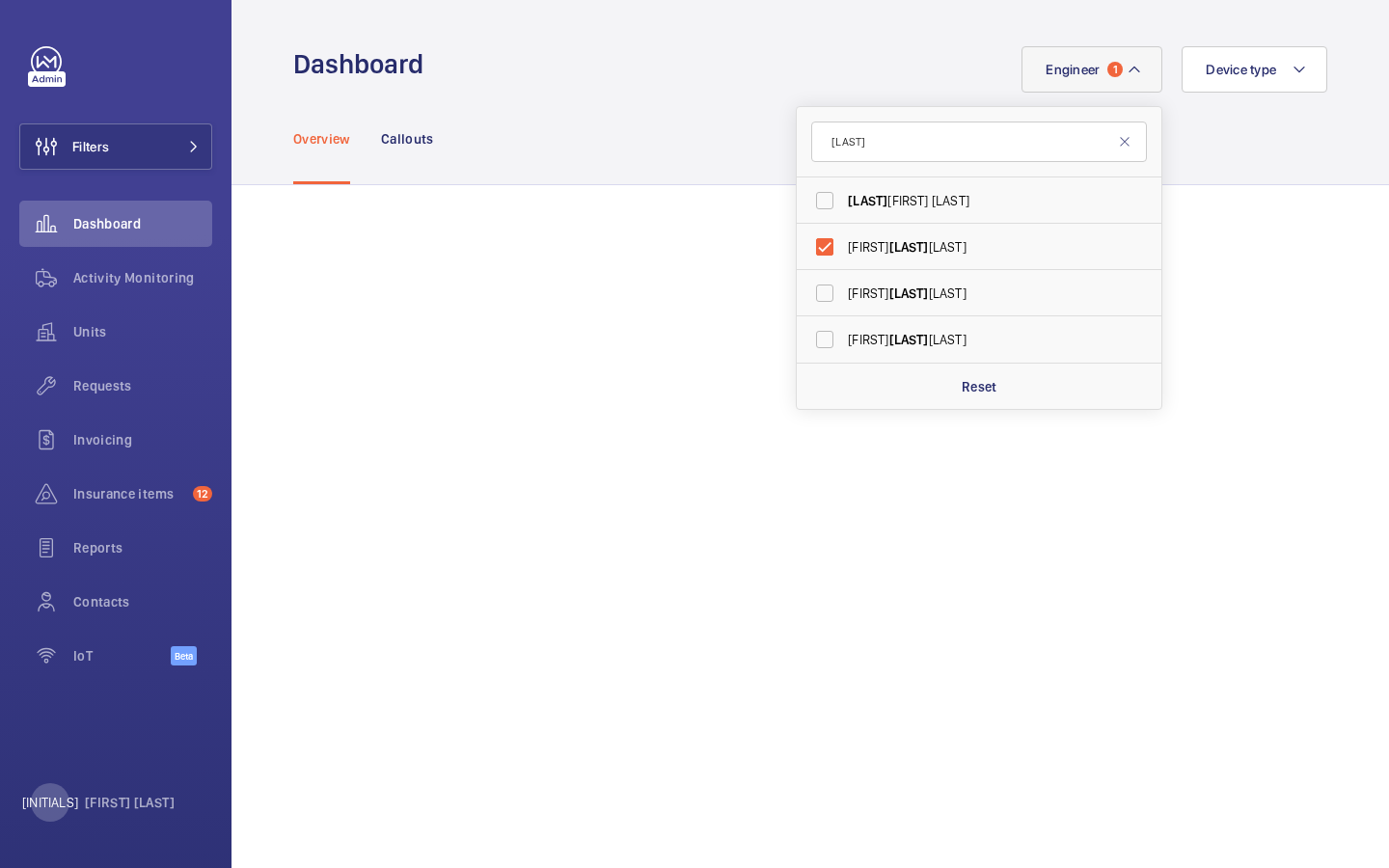click on "Overview Callouts" 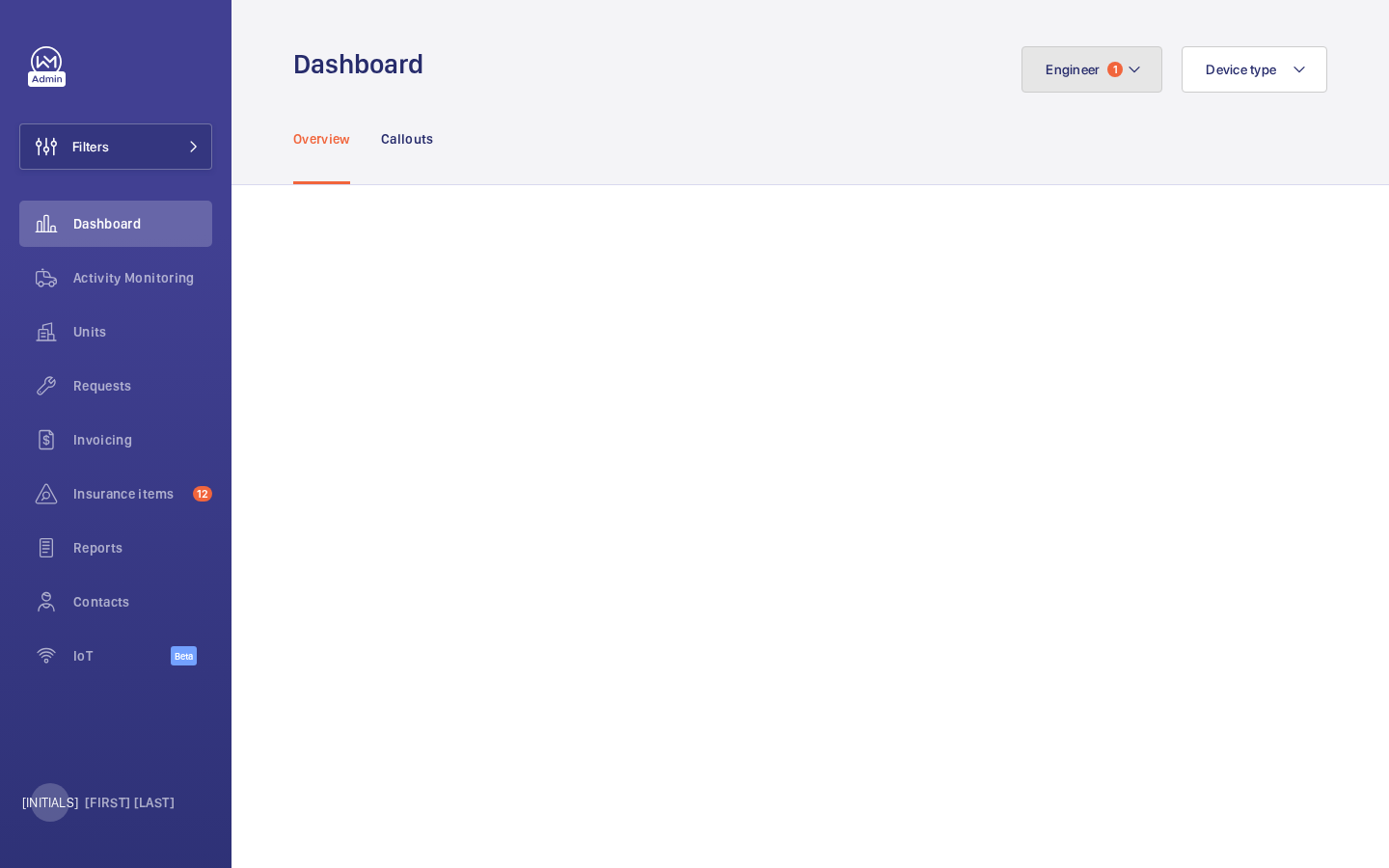 click on "[TITLE] [NUMBER]" 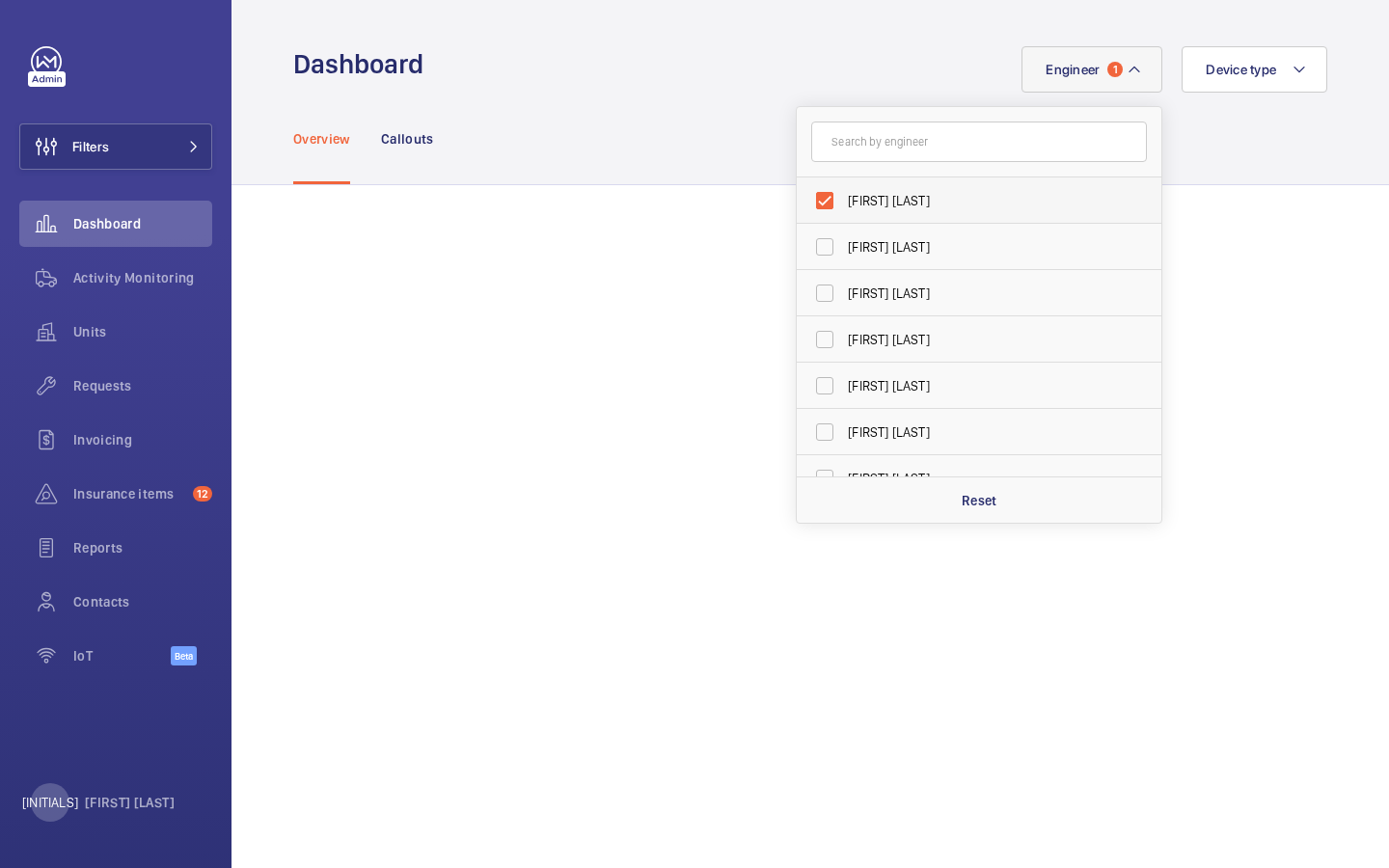 click on "[FIRST] [LAST]" at bounding box center [980, 201] 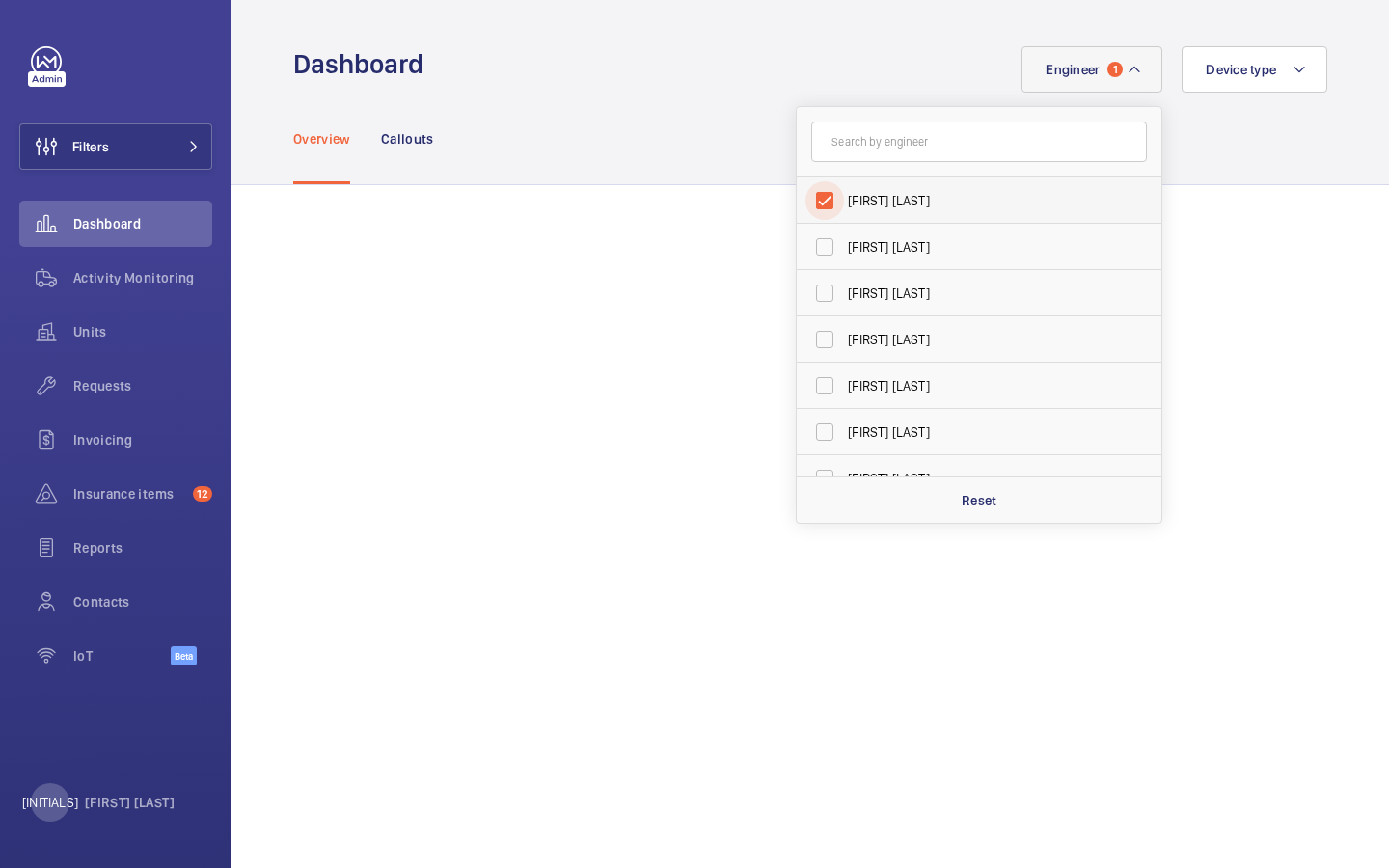 click on "[FIRST] [LAST]" at bounding box center (825, 201) 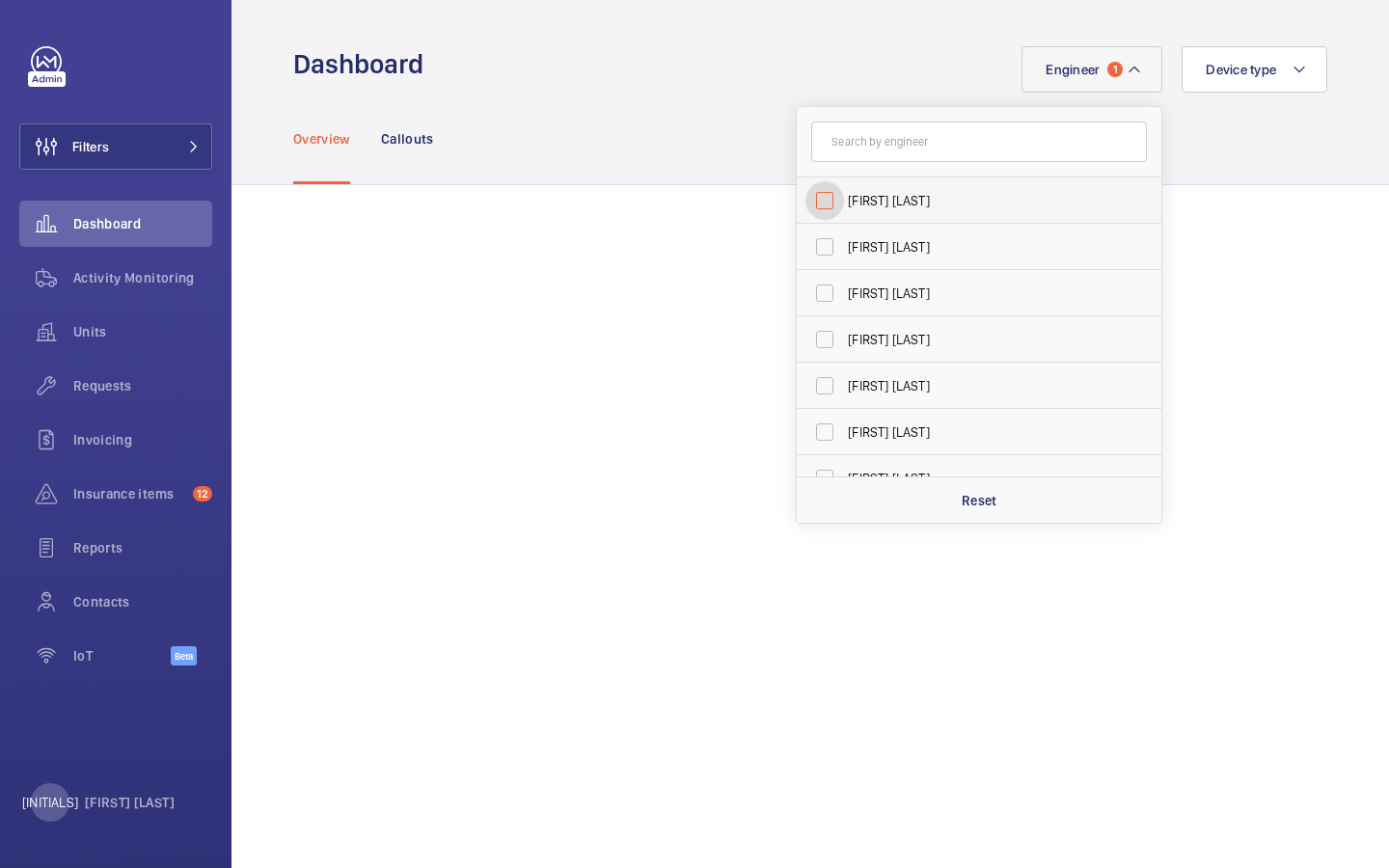 checkbox on "false" 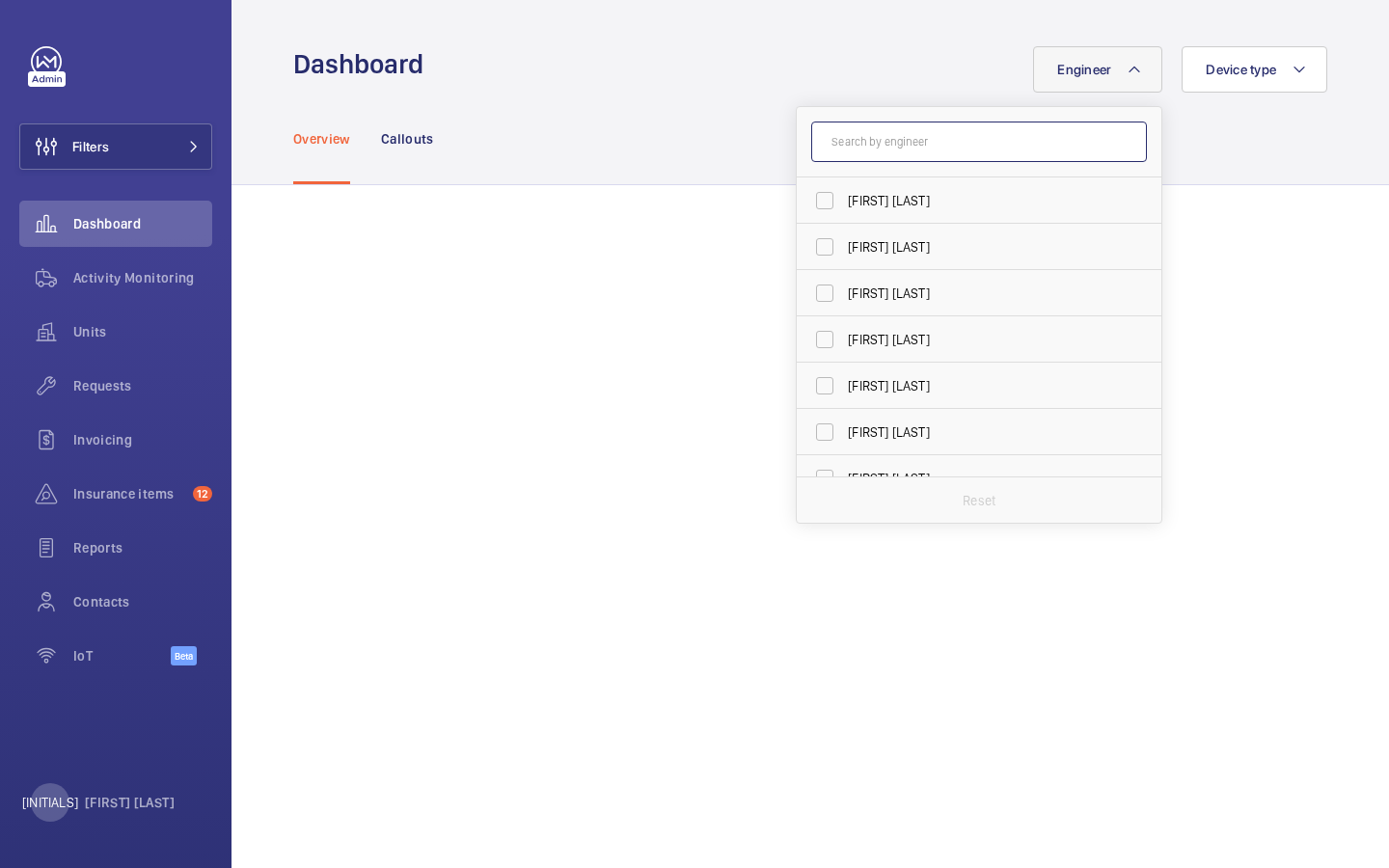 click 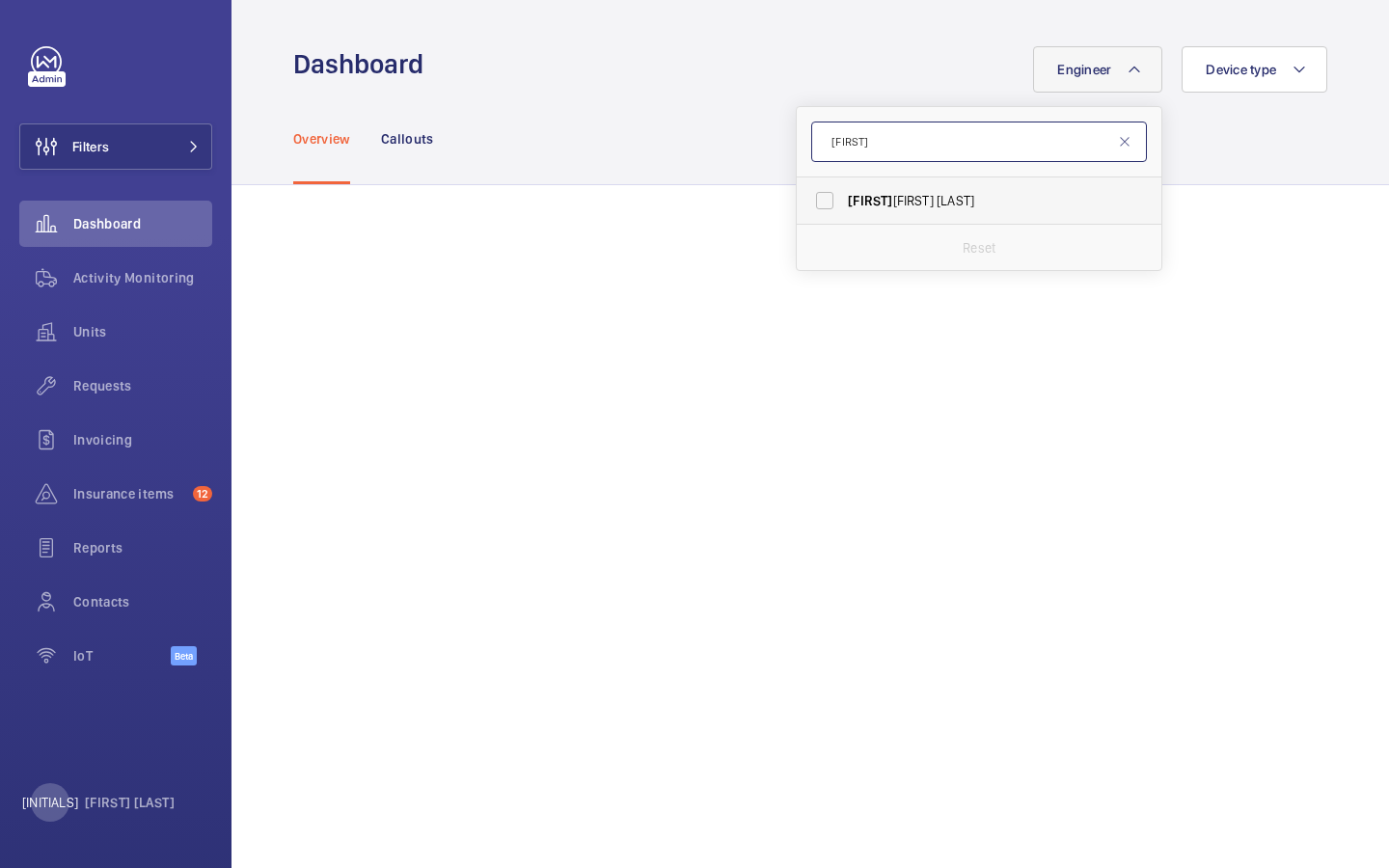 type on "[FIRST]" 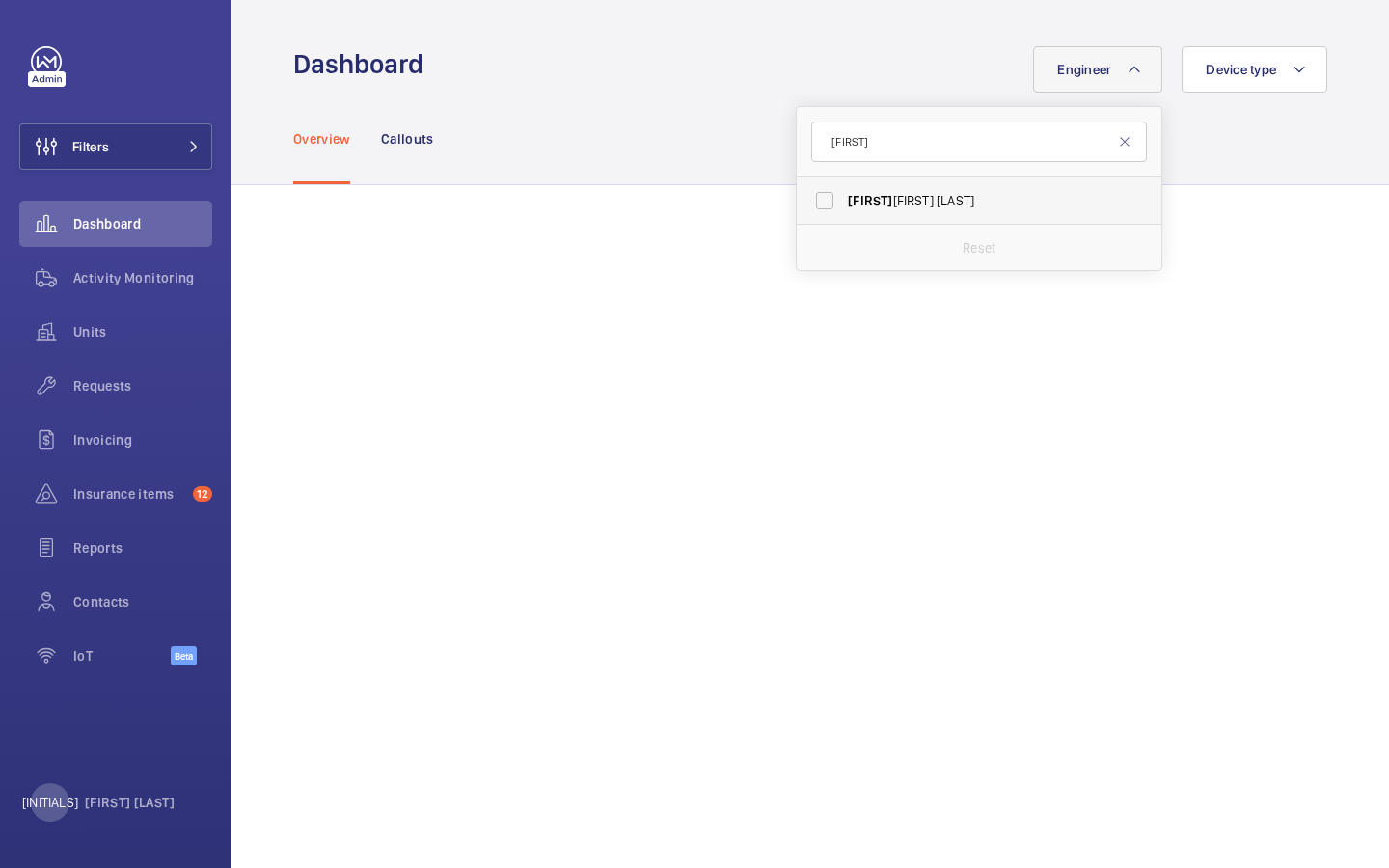 click on "[FIRST] [LAST]" at bounding box center [980, 201] 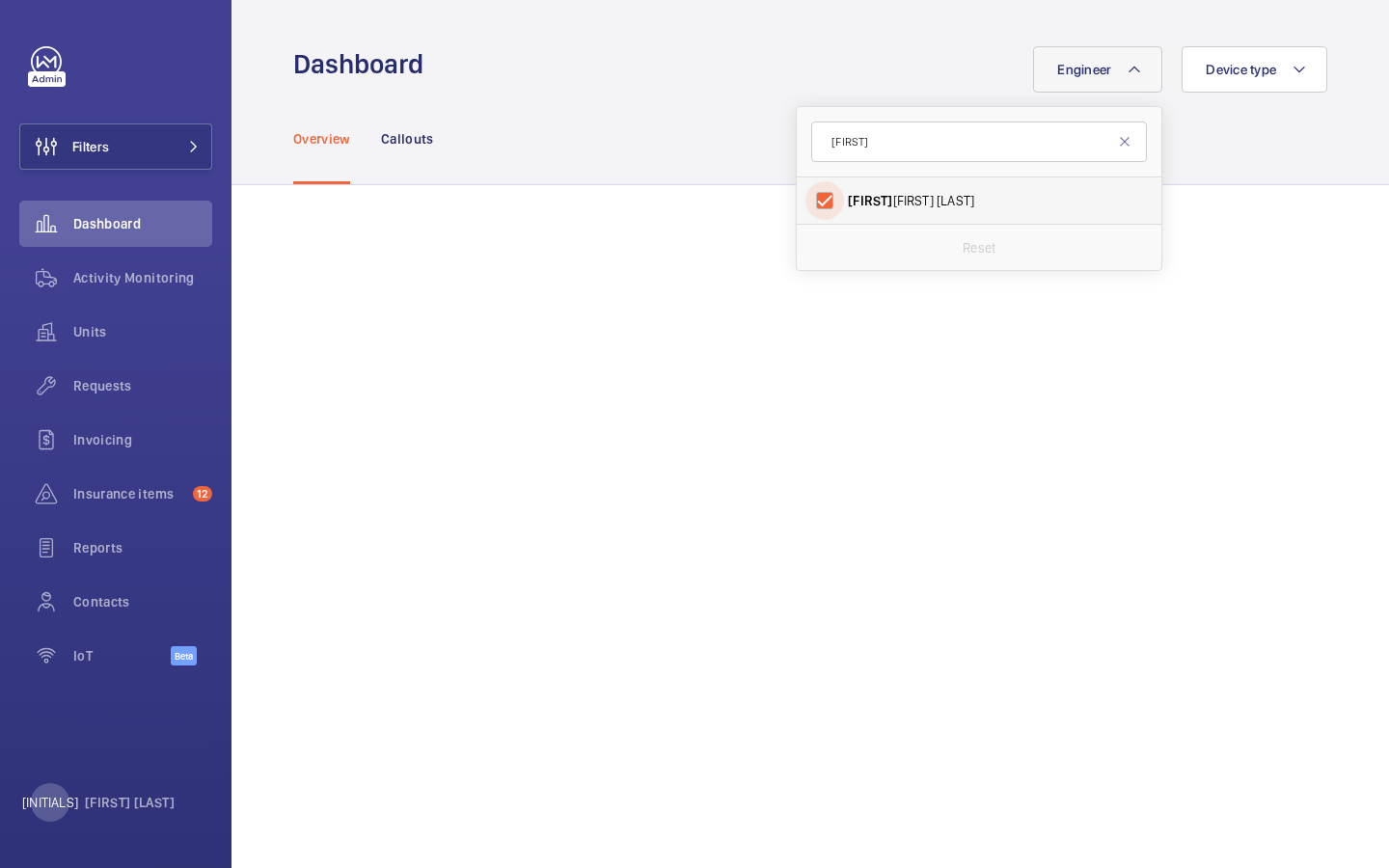 checkbox on "true" 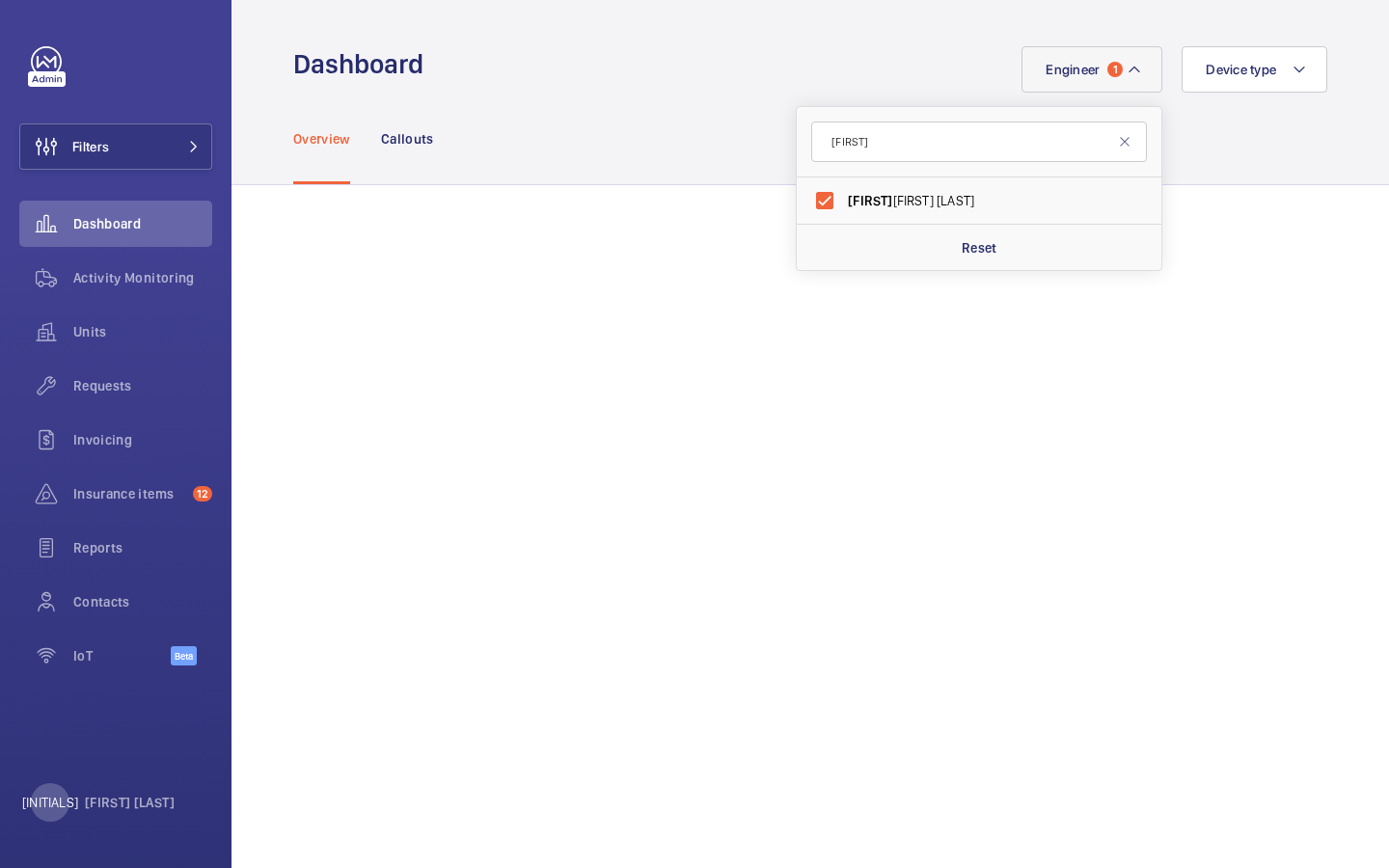 click on "Overview Callouts" 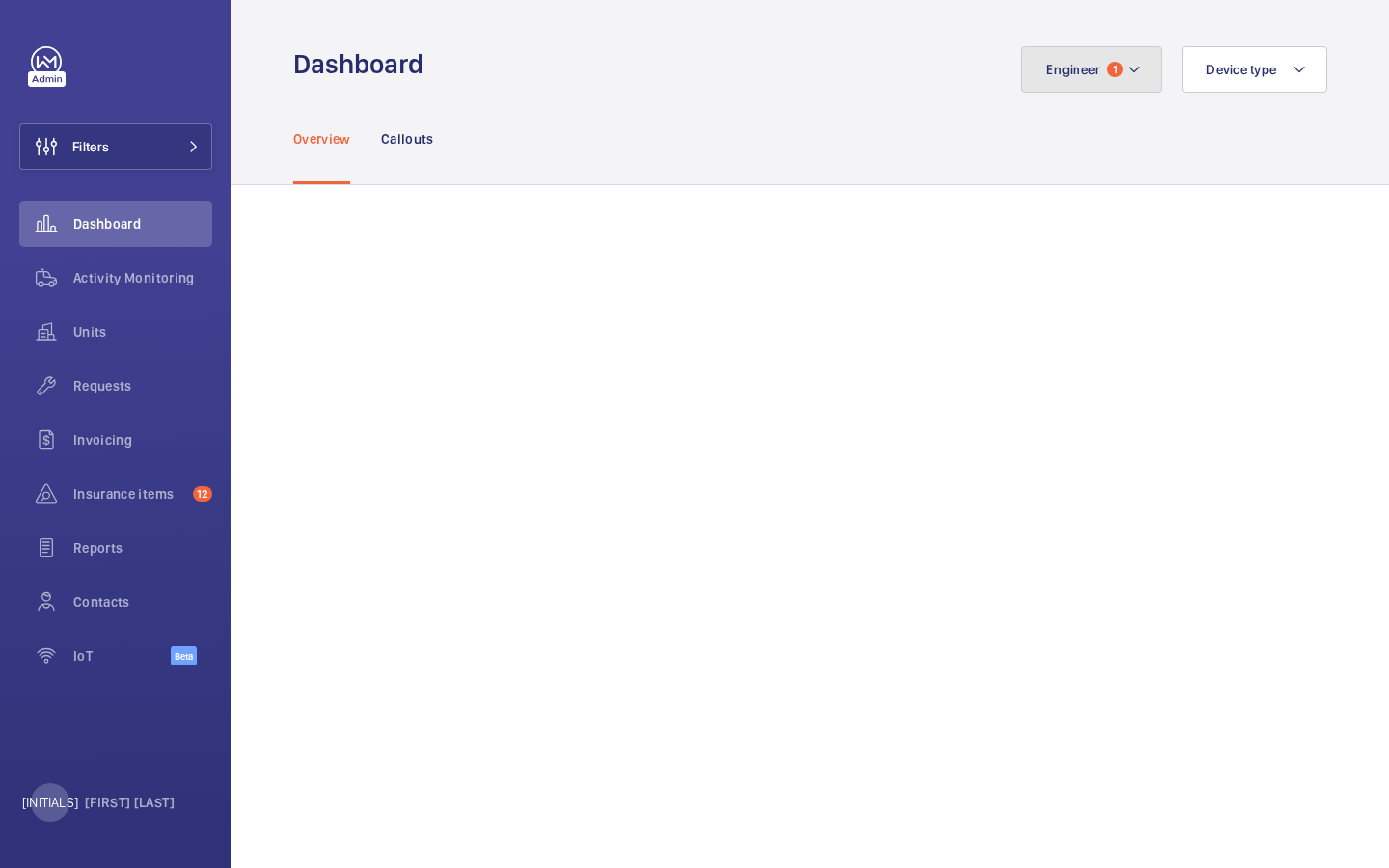 click 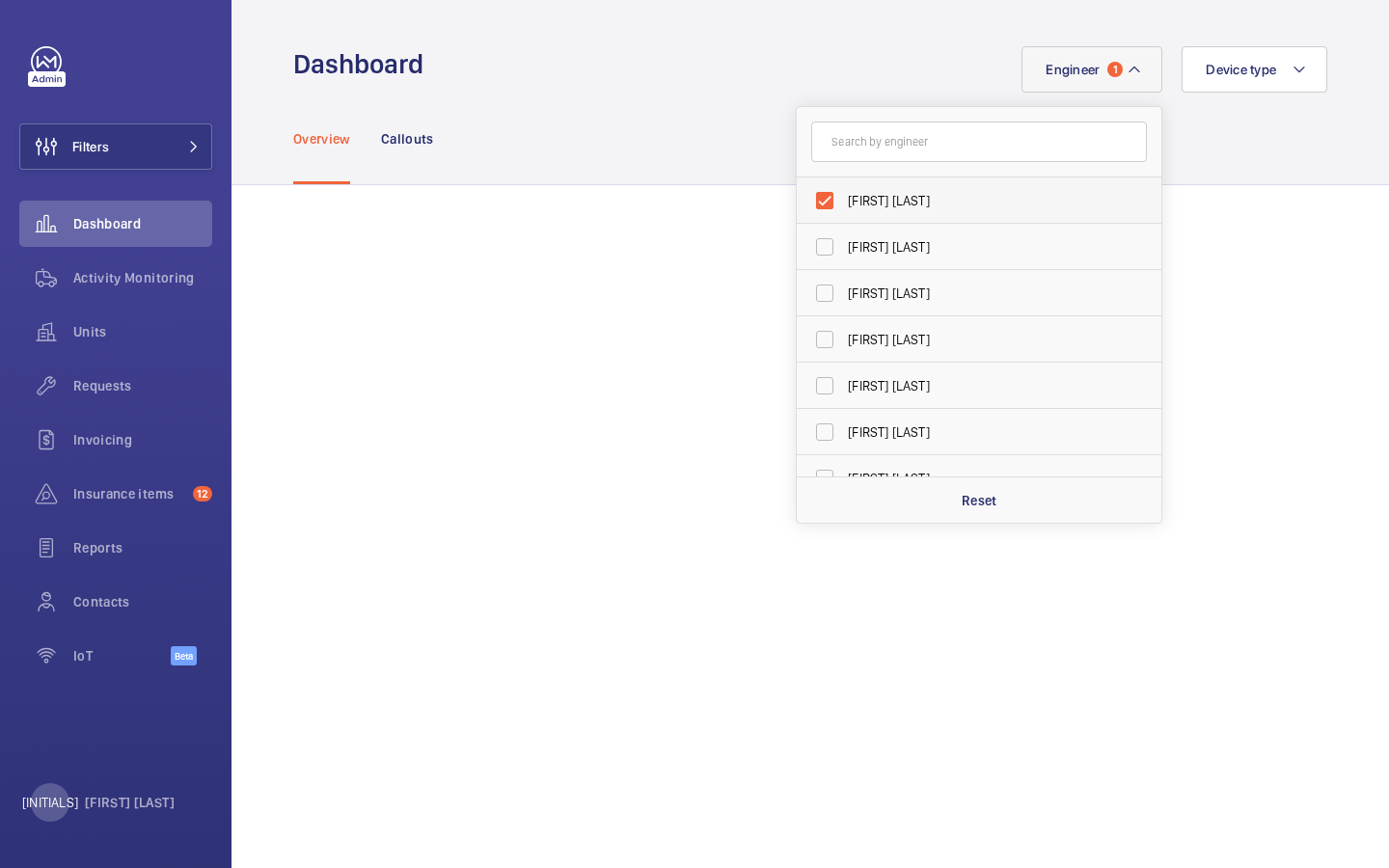click on "[FIRST] [LAST]" at bounding box center [980, 201] 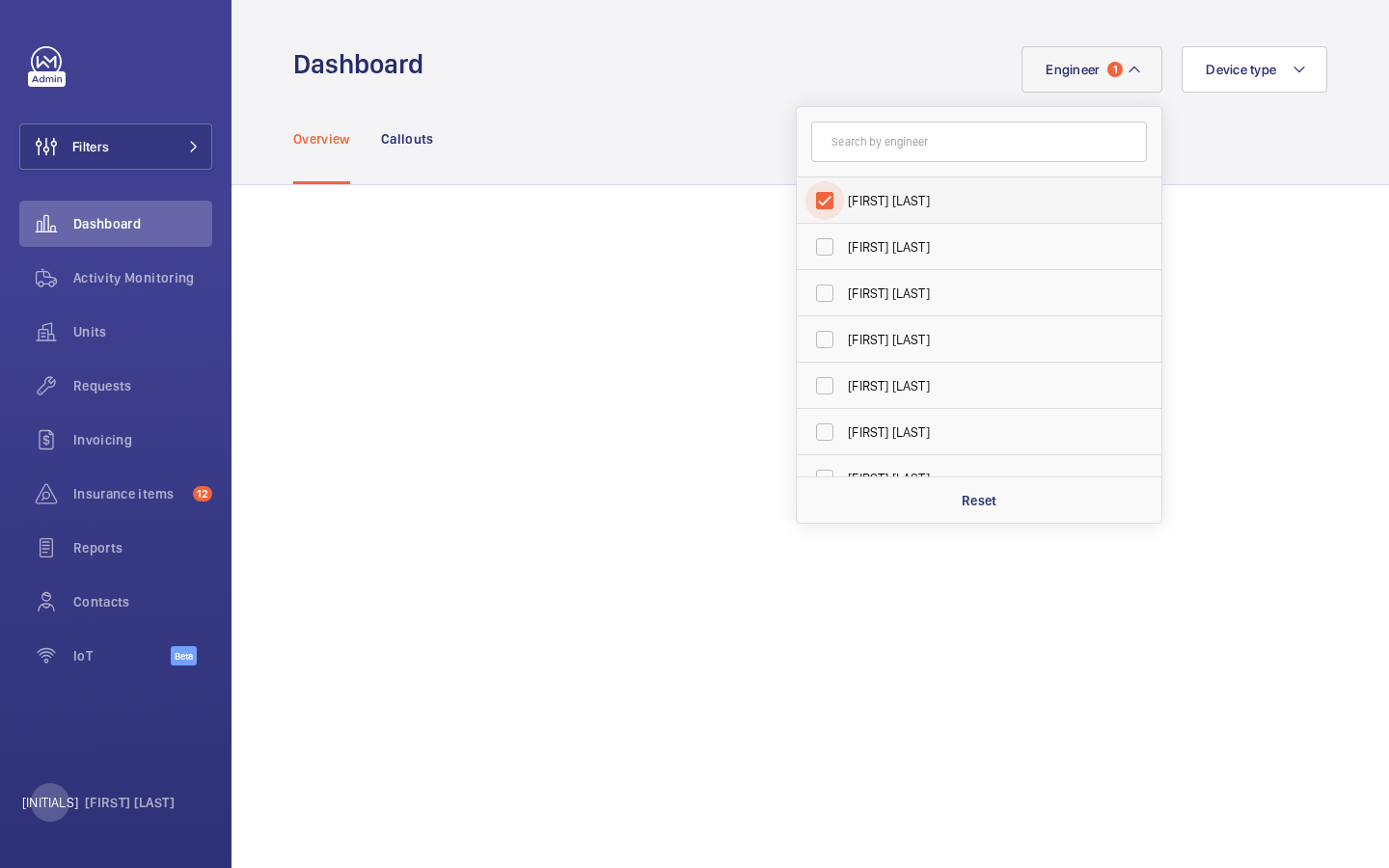 click on "[FIRST] [LAST]" at bounding box center [825, 201] 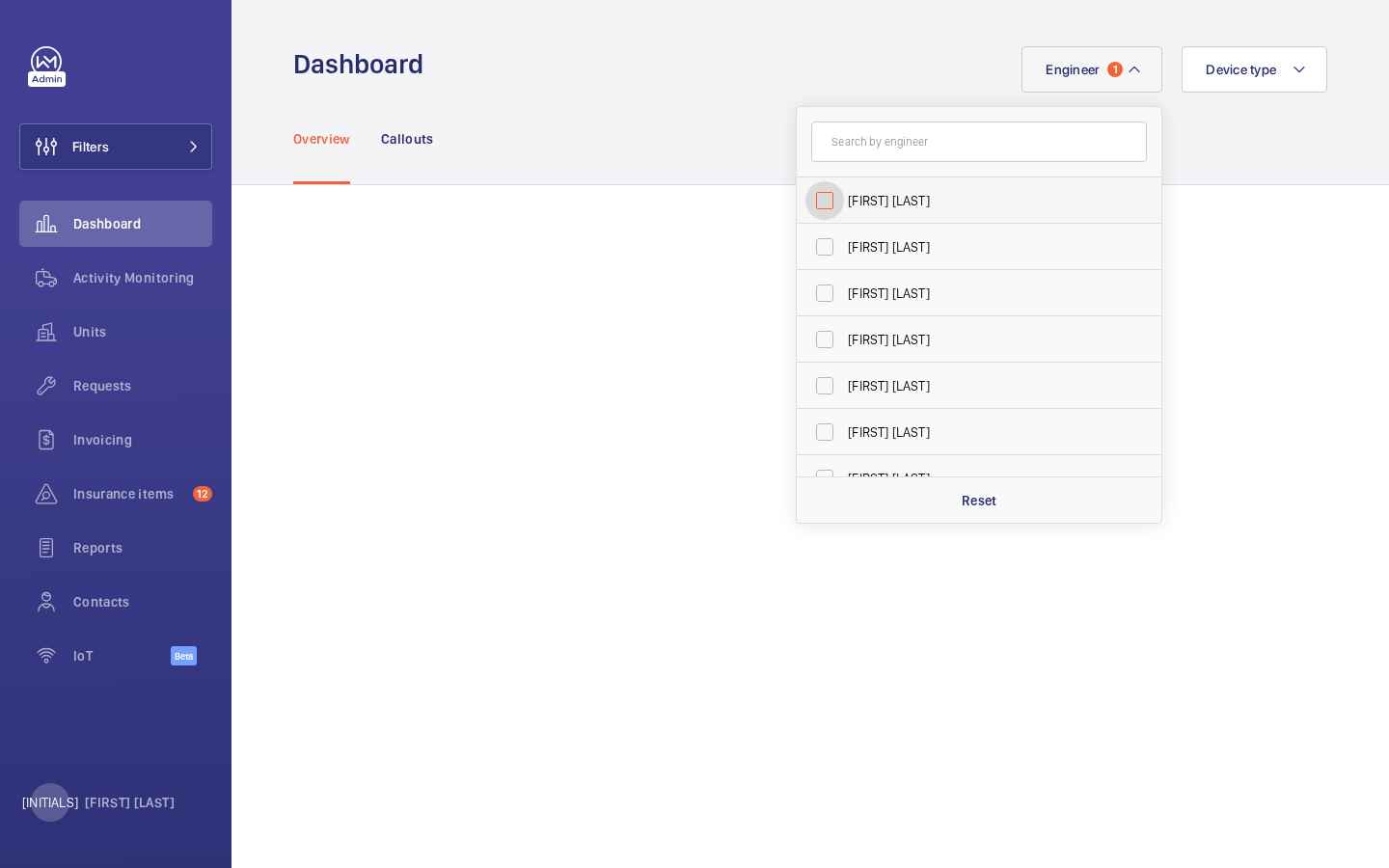 checkbox on "false" 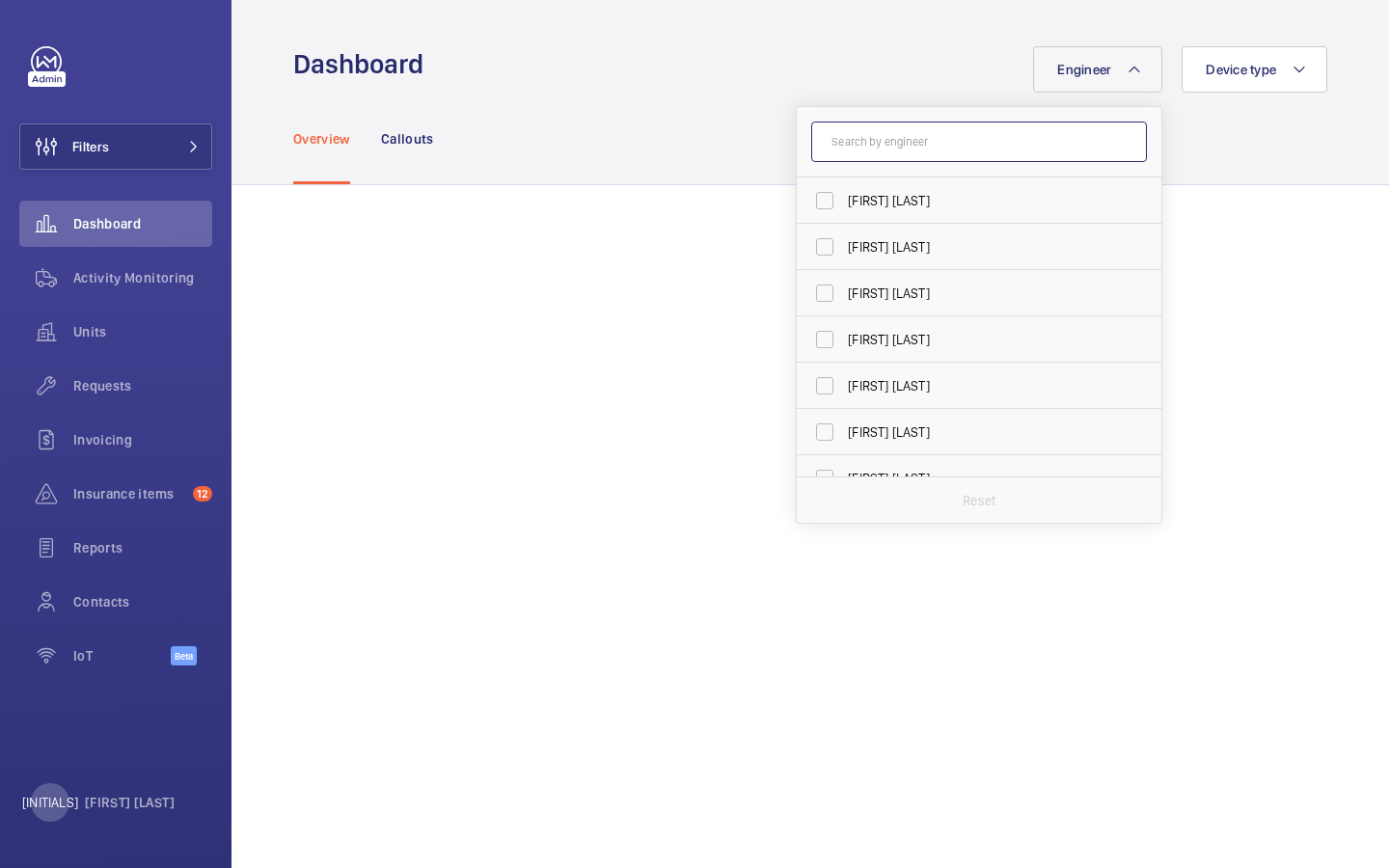 click 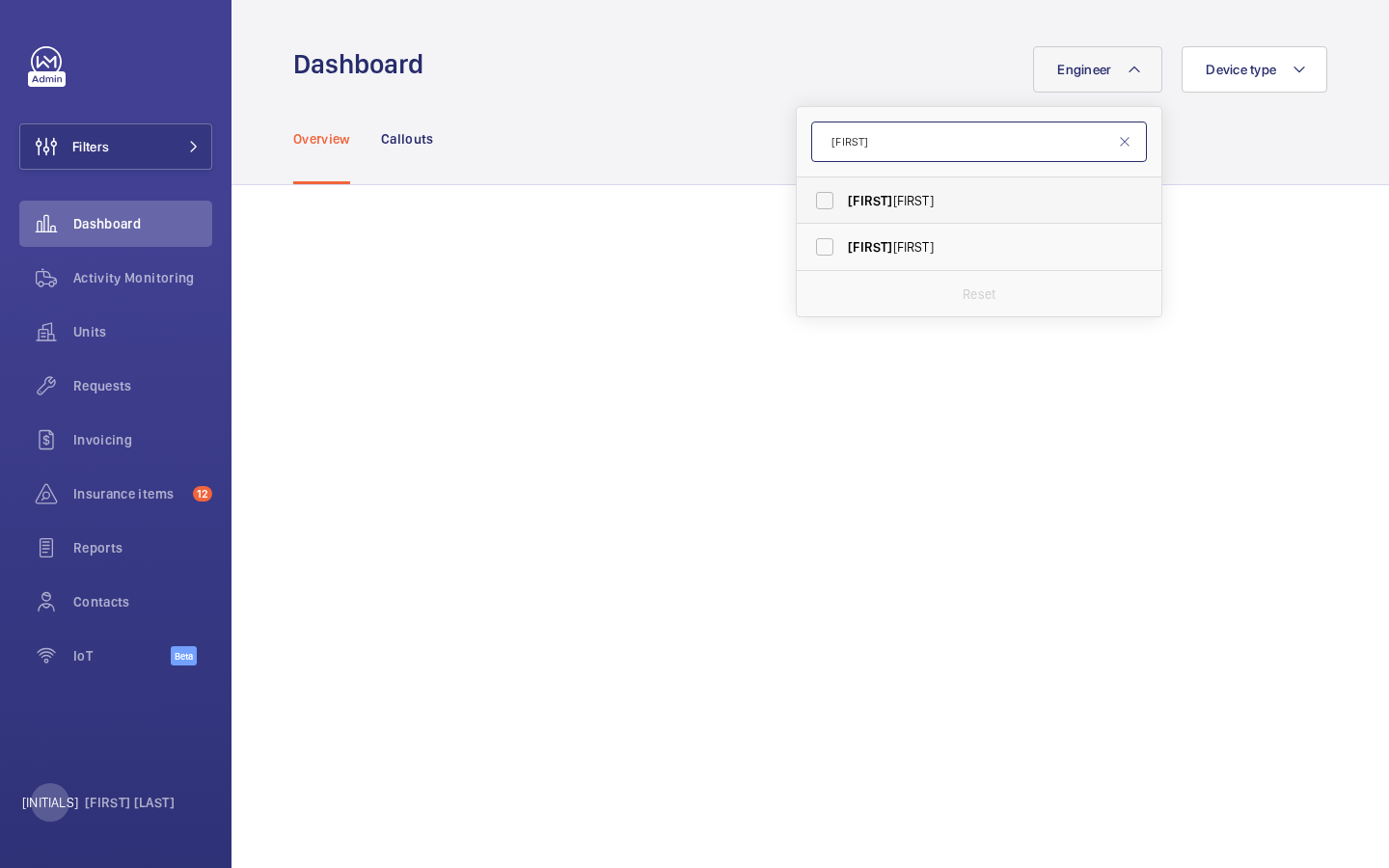 type on "[FIRST]" 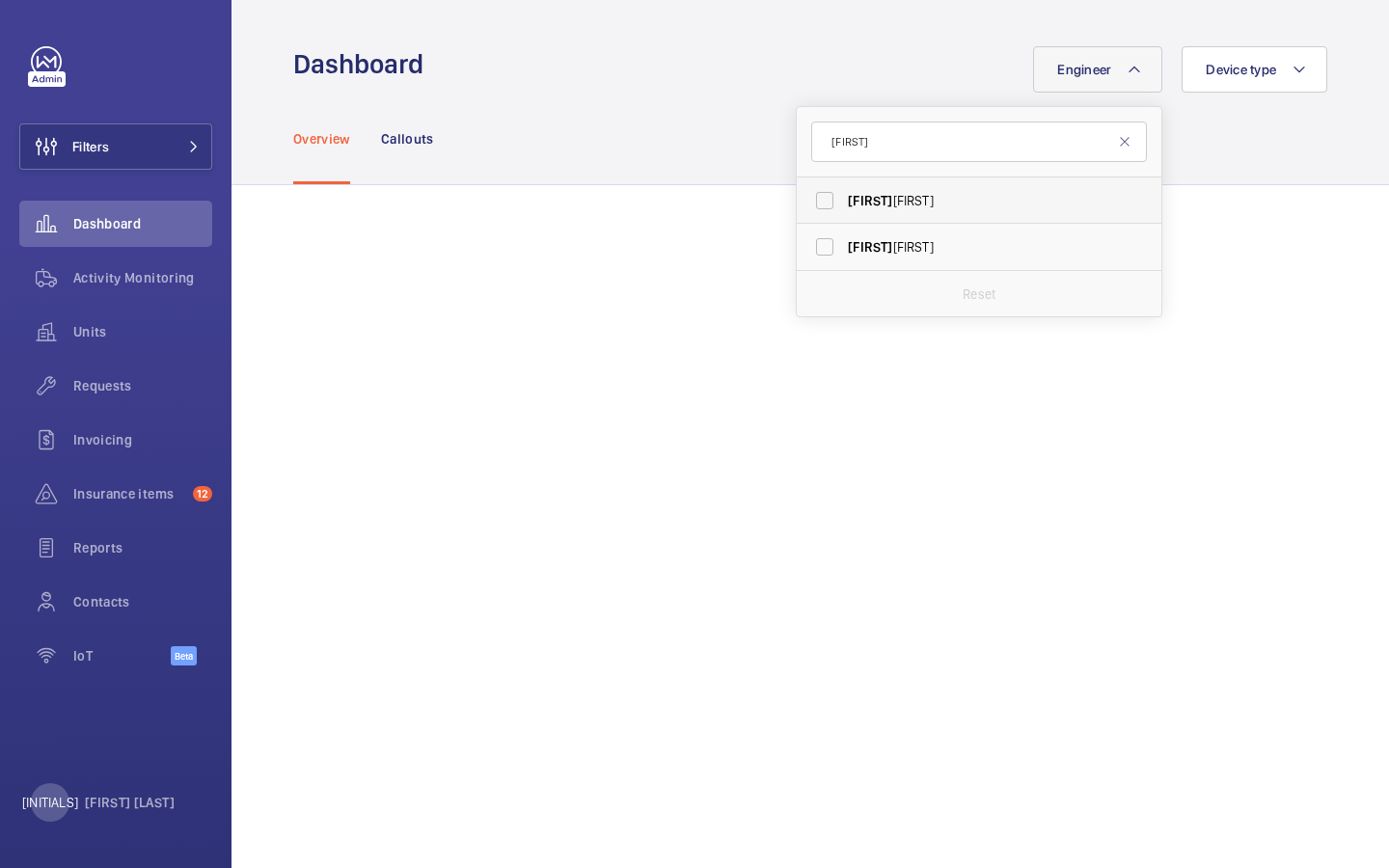 click on "[FIRST]" at bounding box center (870, 201) 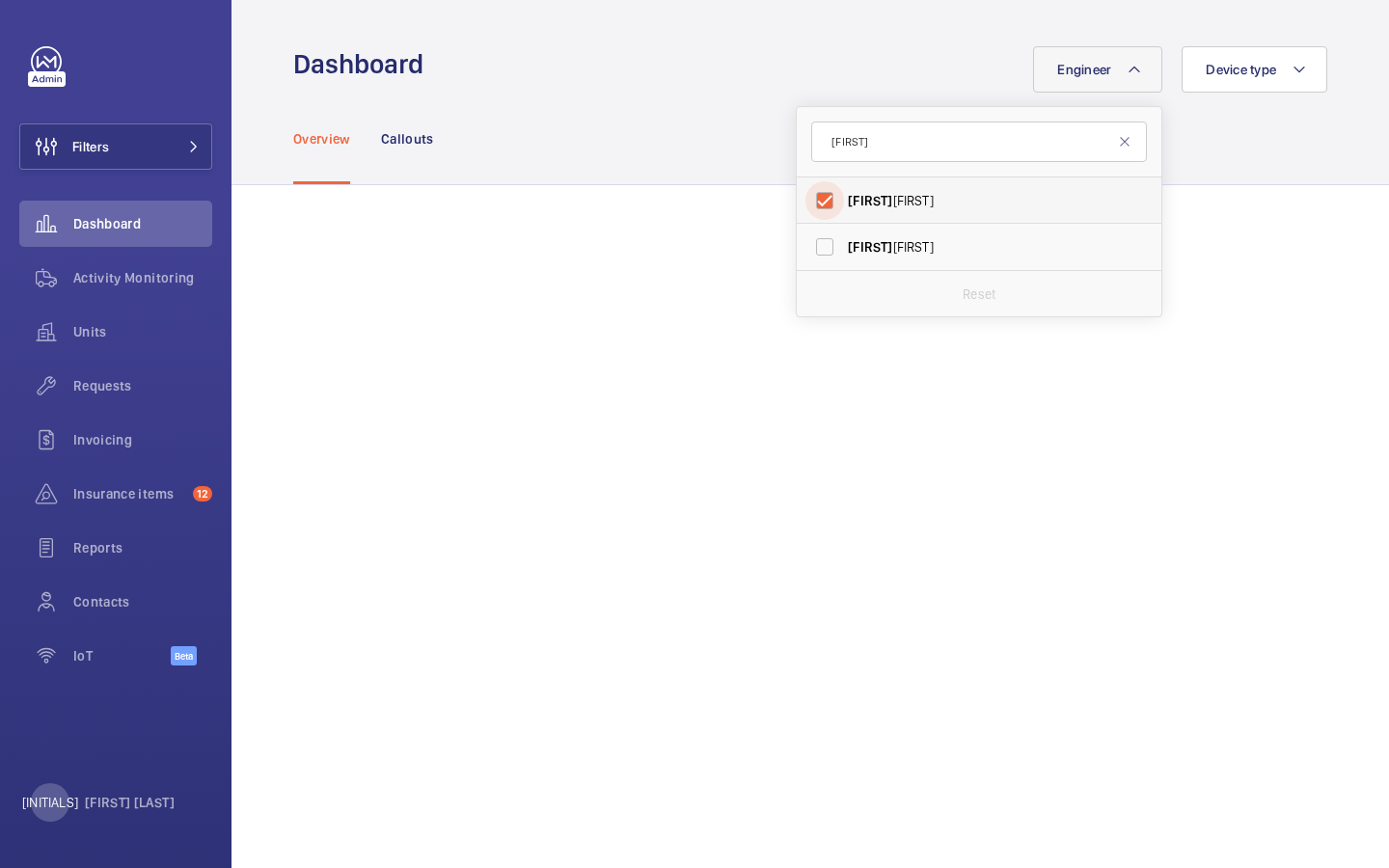 checkbox on "true" 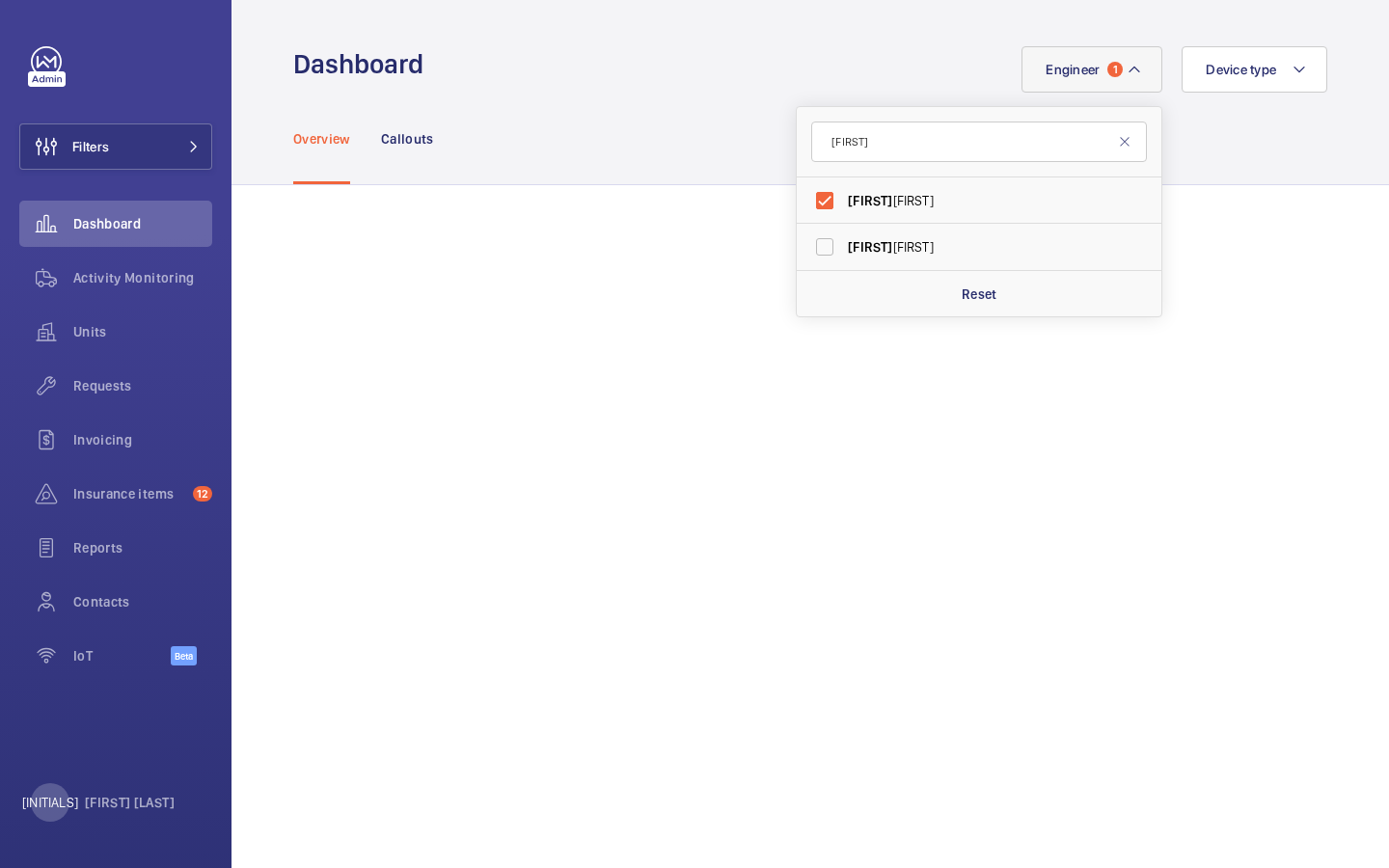 click on "Overview Callouts" 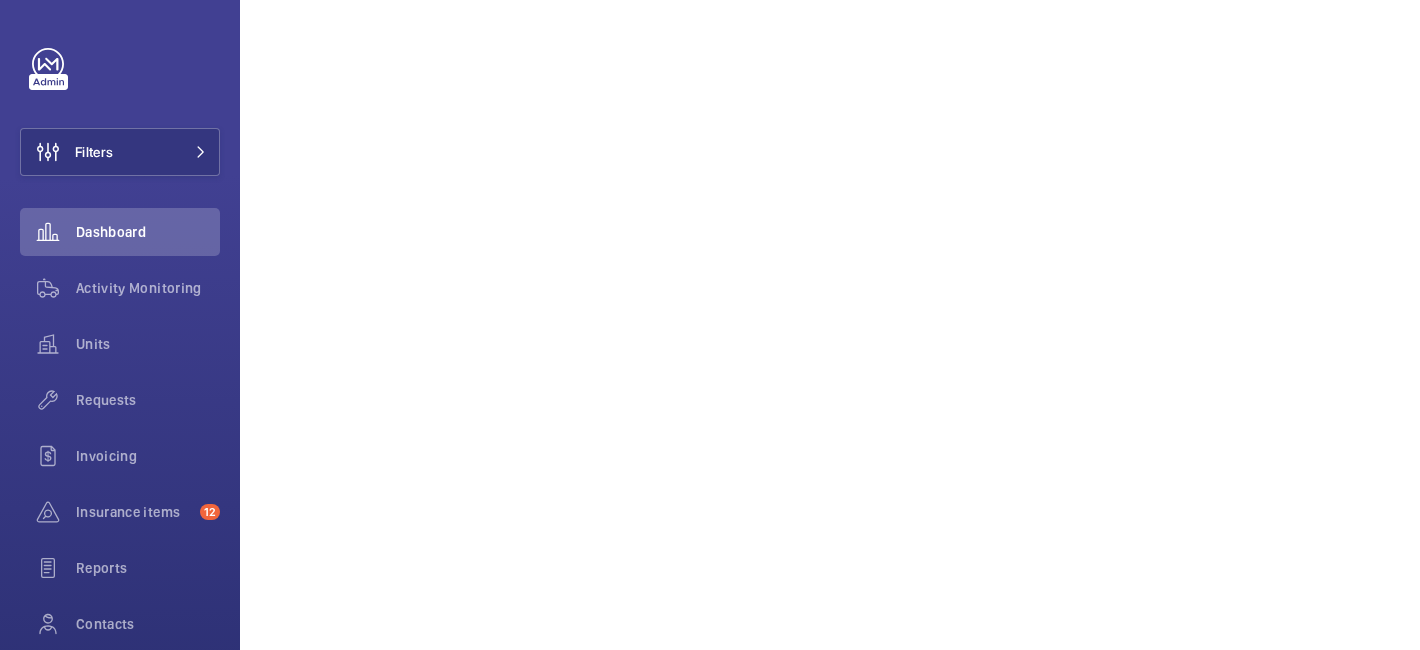 scroll, scrollTop: 0, scrollLeft: 0, axis: both 